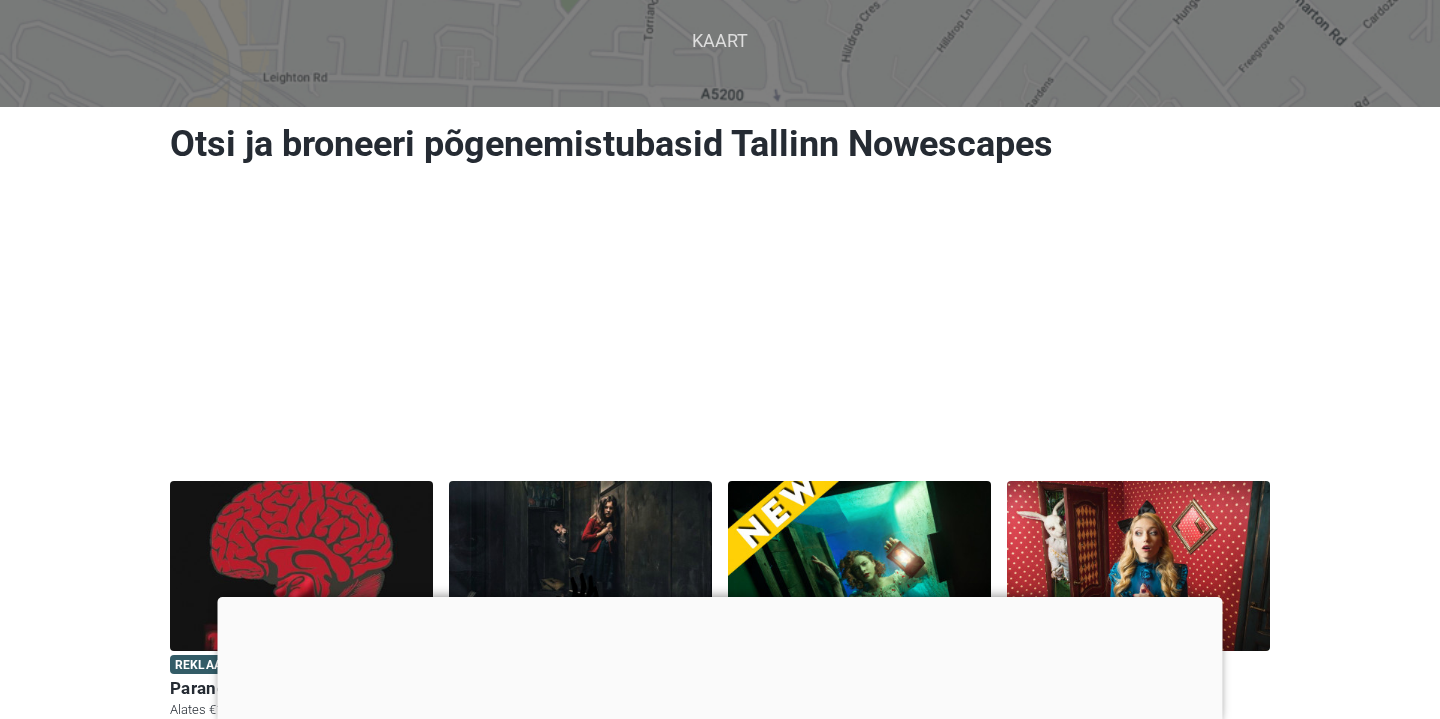 scroll, scrollTop: 271, scrollLeft: 0, axis: vertical 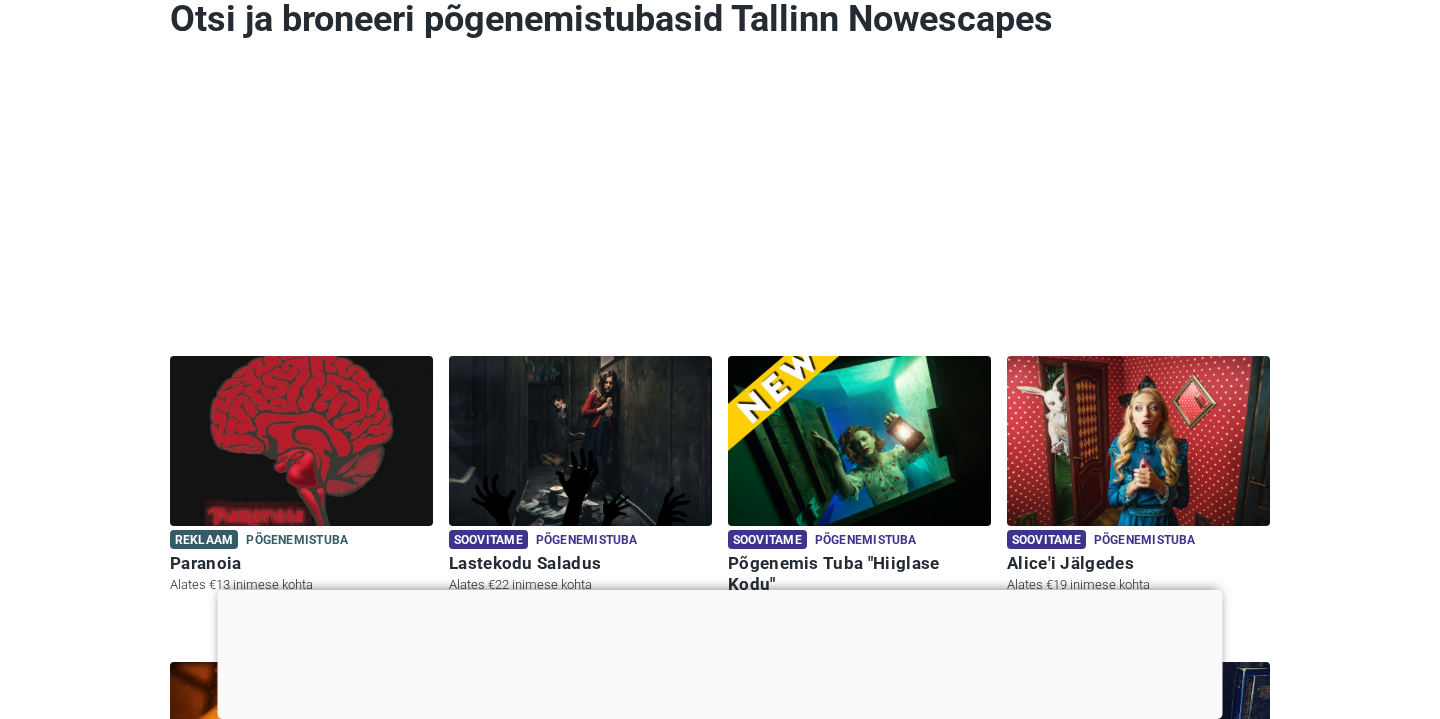 click at bounding box center [720, 590] 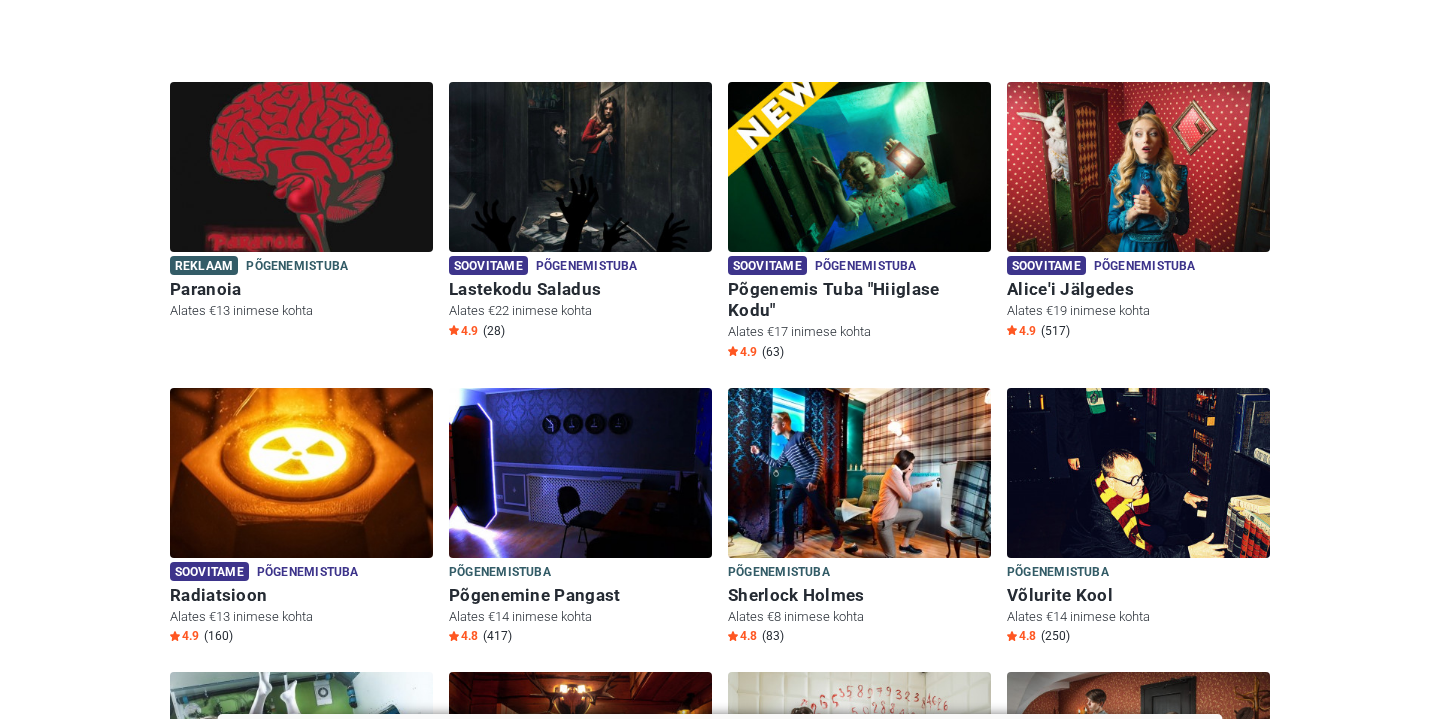 scroll, scrollTop: 546, scrollLeft: 0, axis: vertical 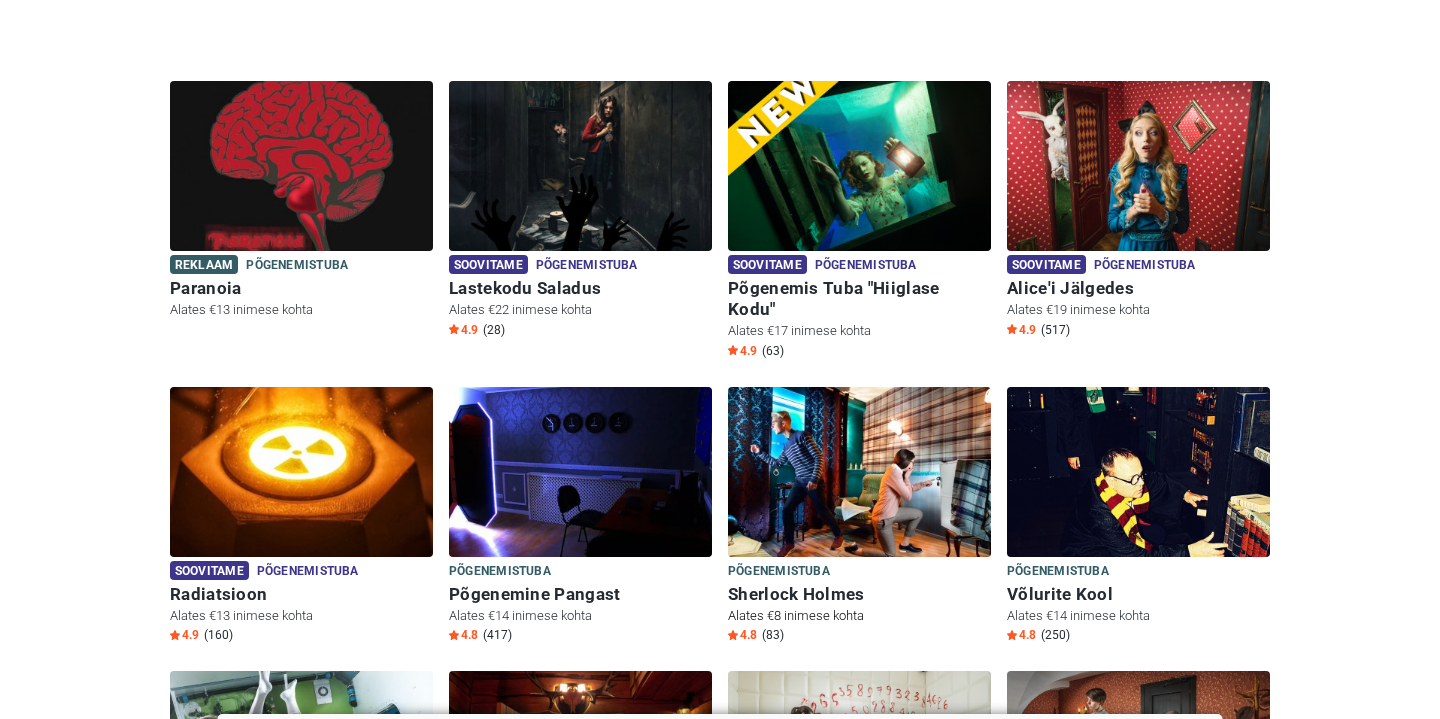 click at bounding box center [859, 472] 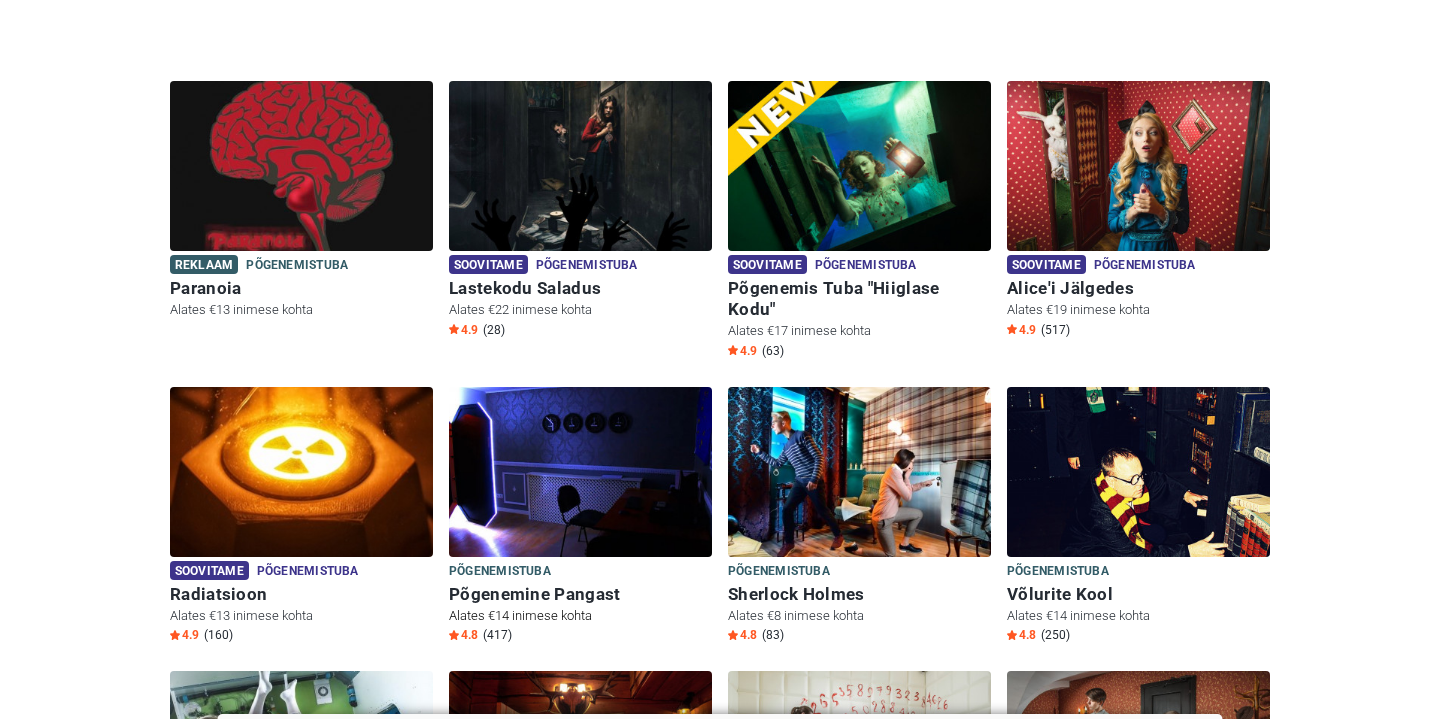 click at bounding box center (580, 472) 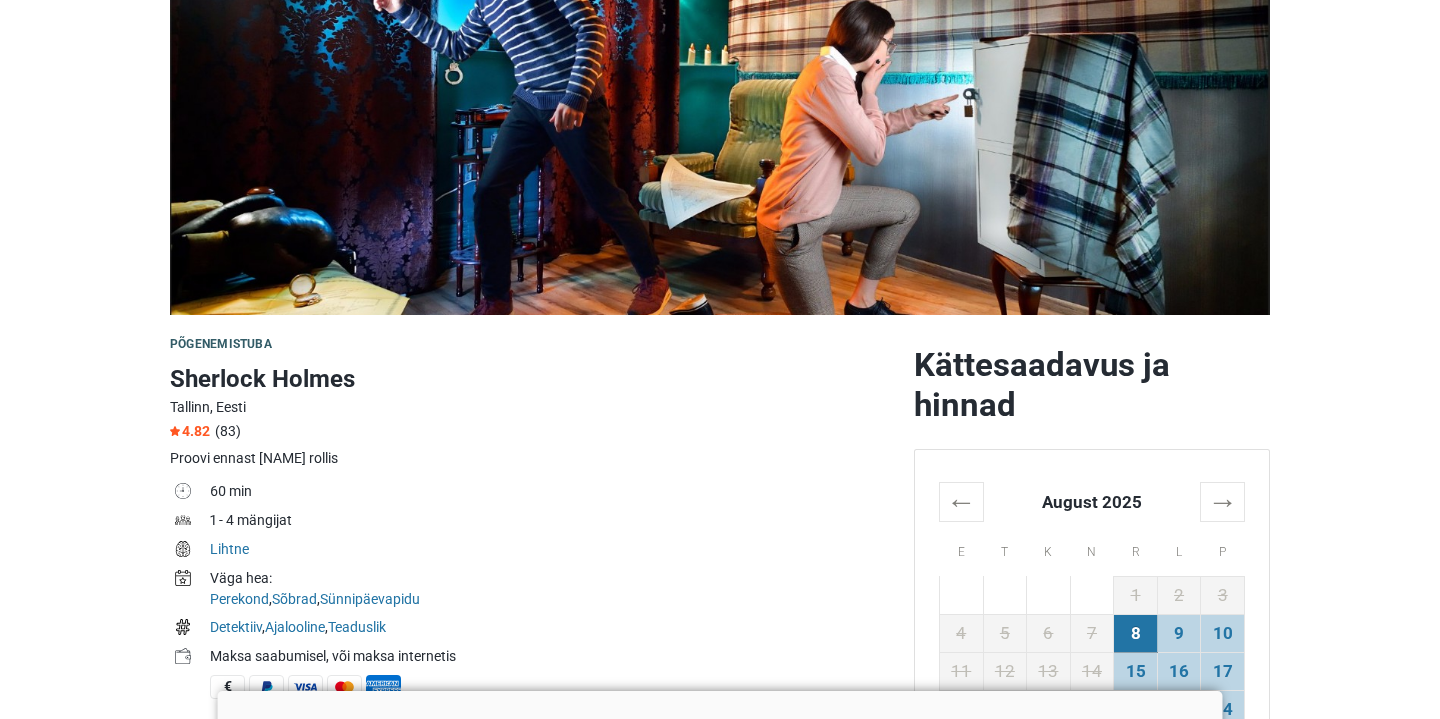 scroll, scrollTop: 293, scrollLeft: 0, axis: vertical 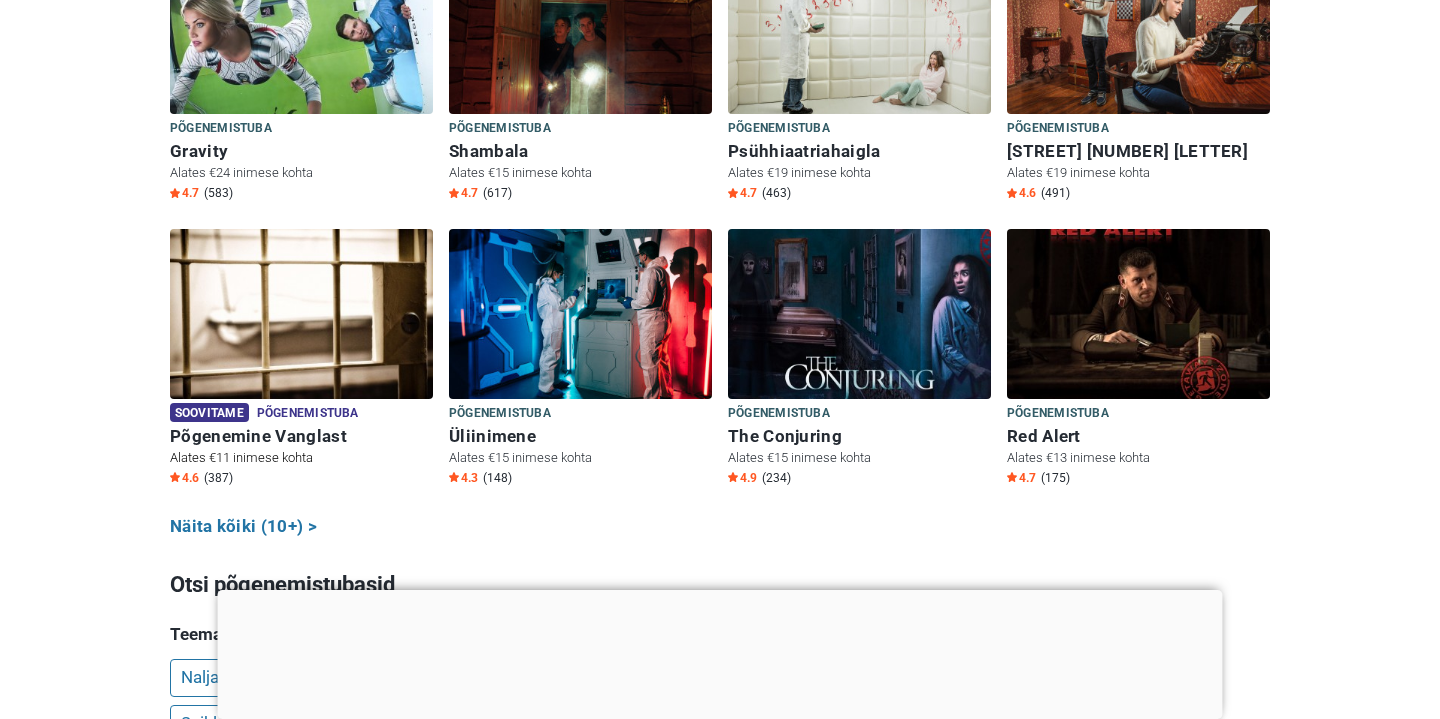 click at bounding box center (301, 314) 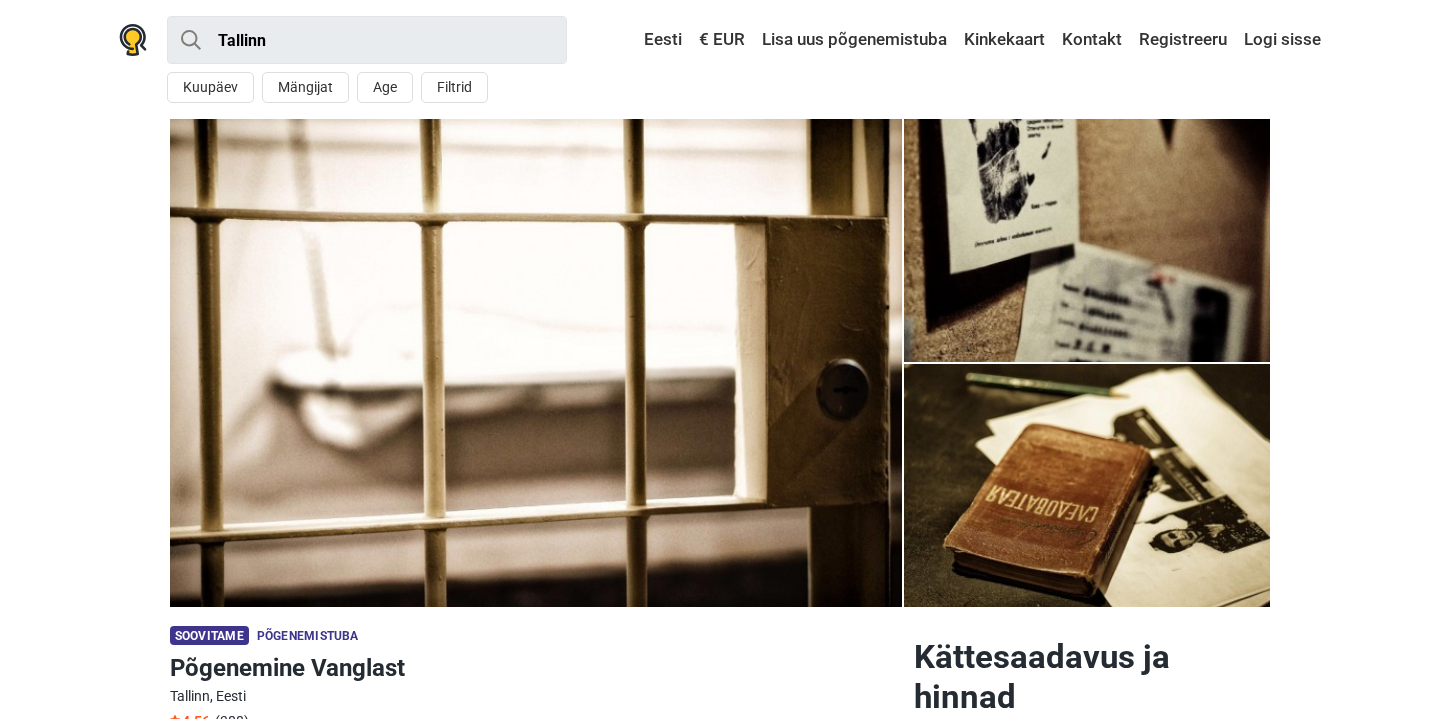 scroll, scrollTop: 298, scrollLeft: 0, axis: vertical 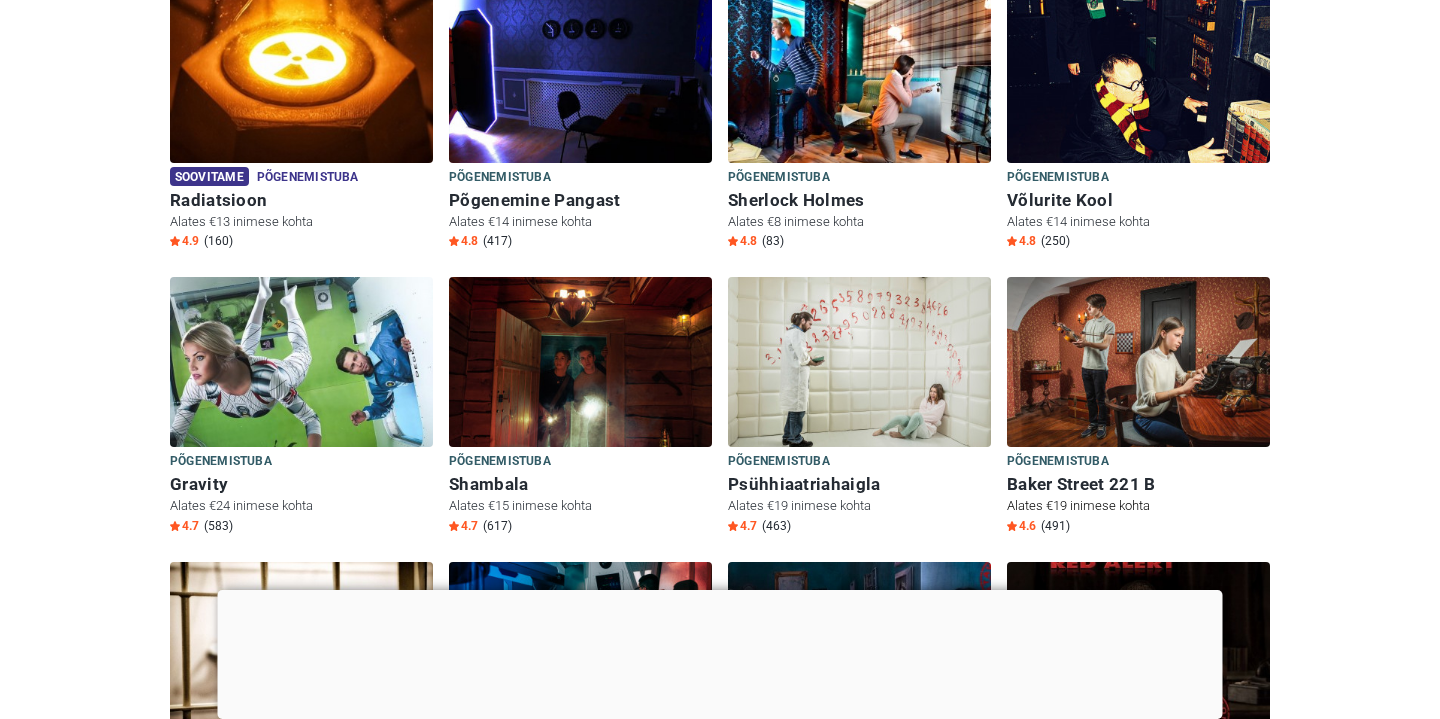 click at bounding box center (1138, 362) 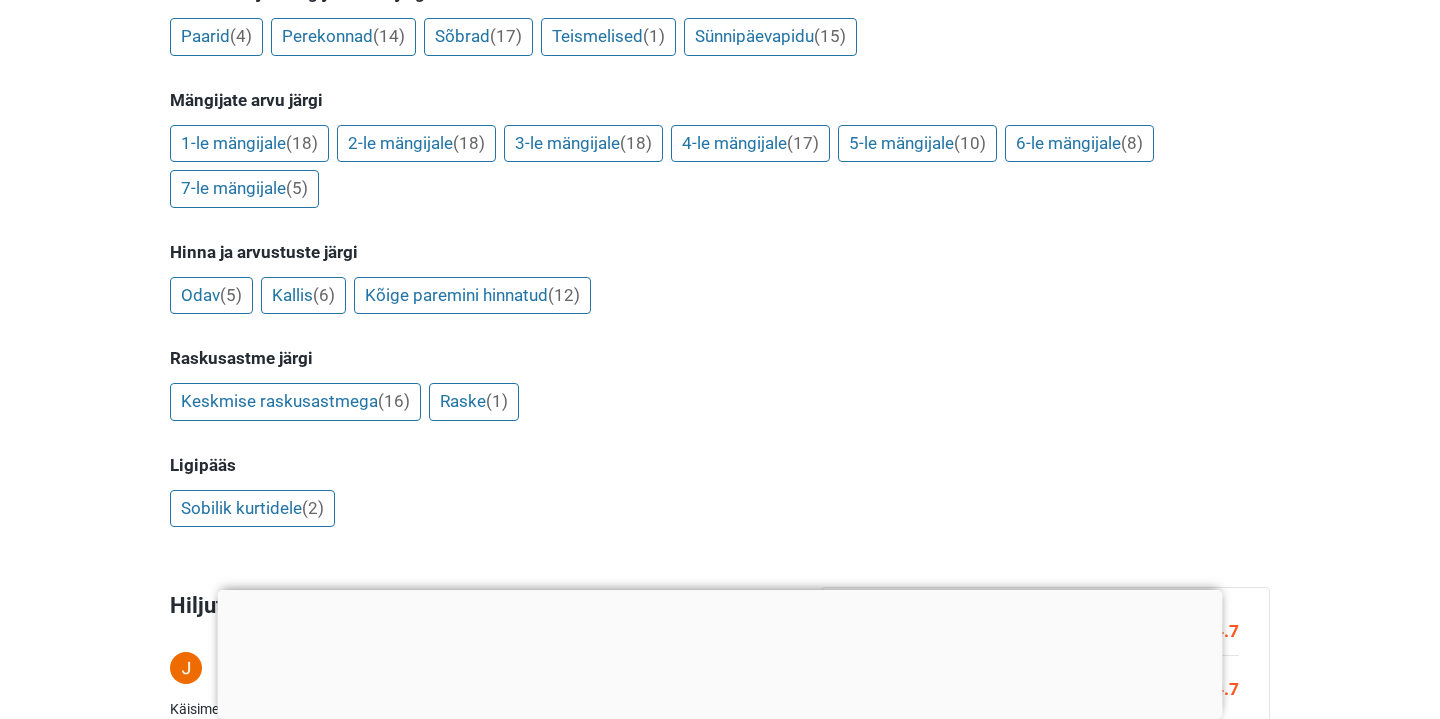 scroll, scrollTop: 2074, scrollLeft: 0, axis: vertical 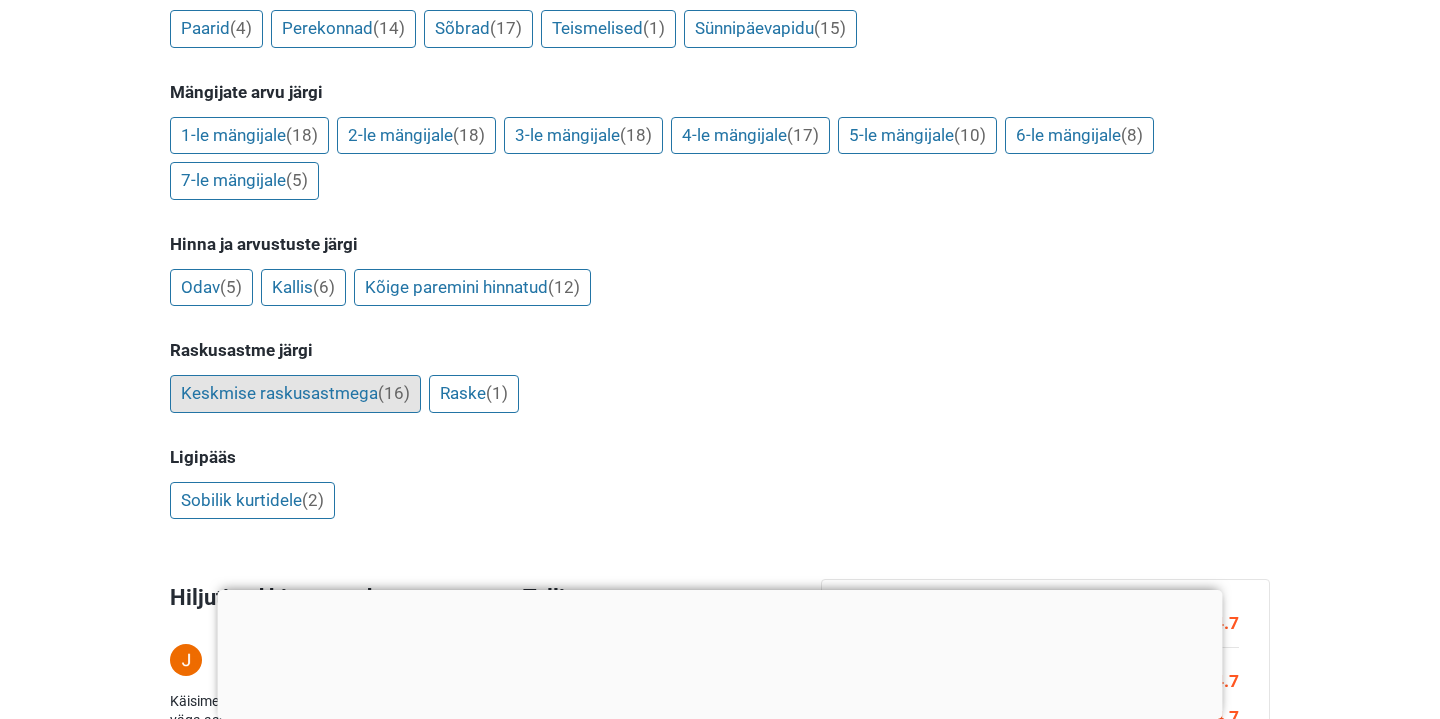 click on "Keskmise raskusastmega  (16)" at bounding box center [295, 394] 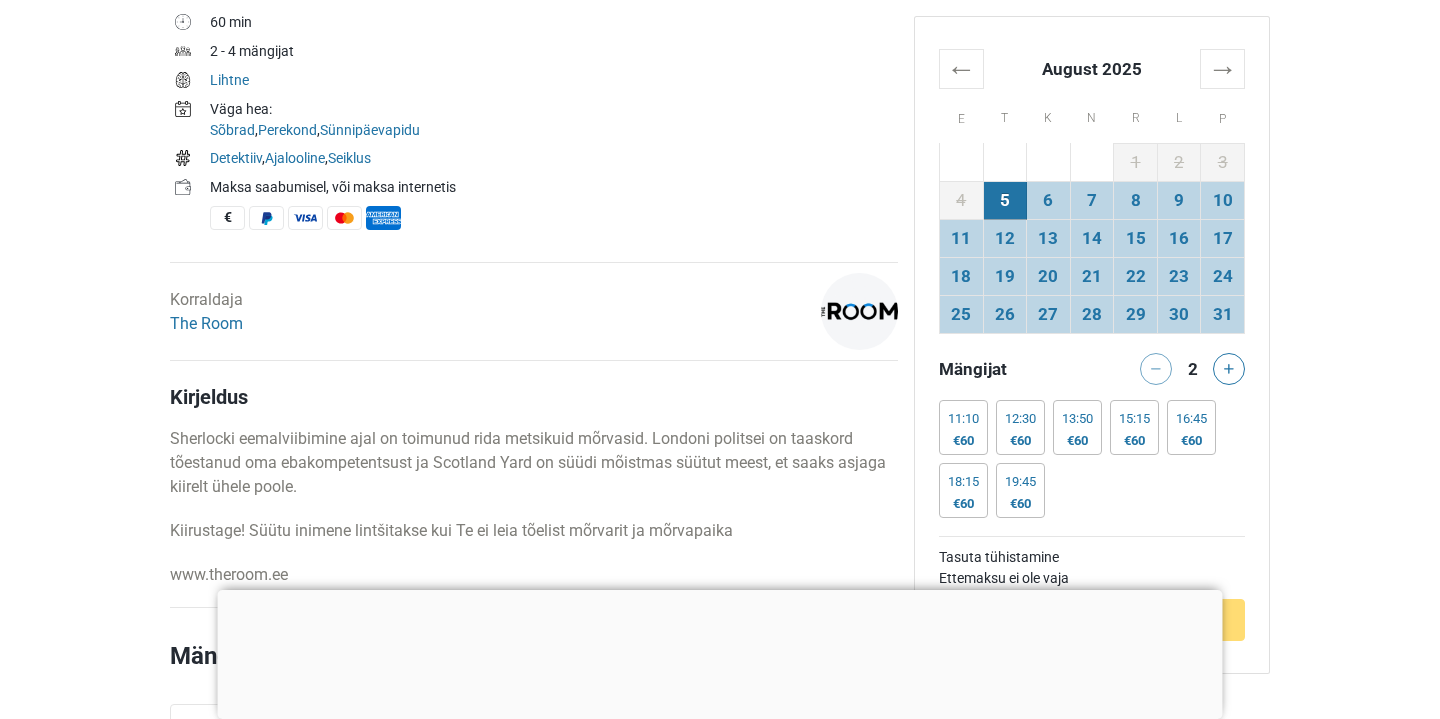 scroll, scrollTop: 776, scrollLeft: 0, axis: vertical 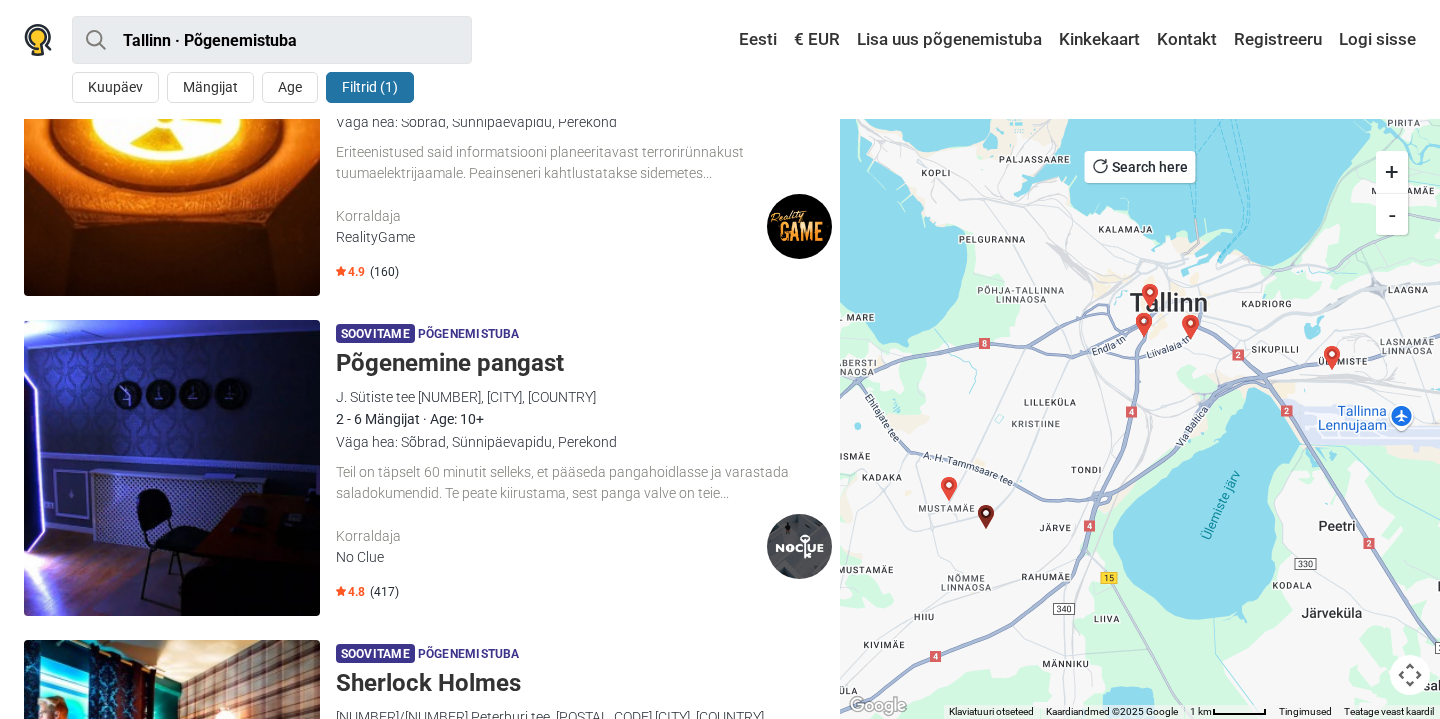 click on "(417)" at bounding box center [384, 592] 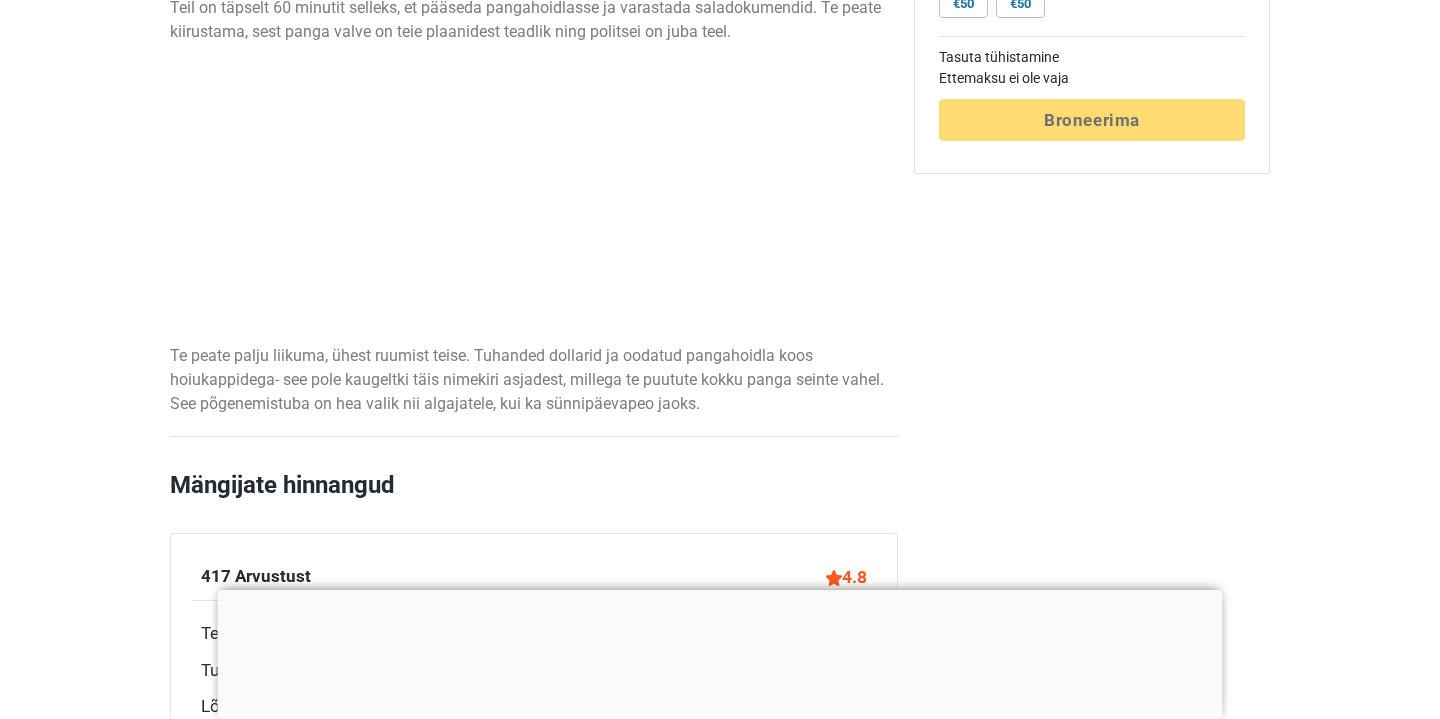 scroll, scrollTop: 0, scrollLeft: 0, axis: both 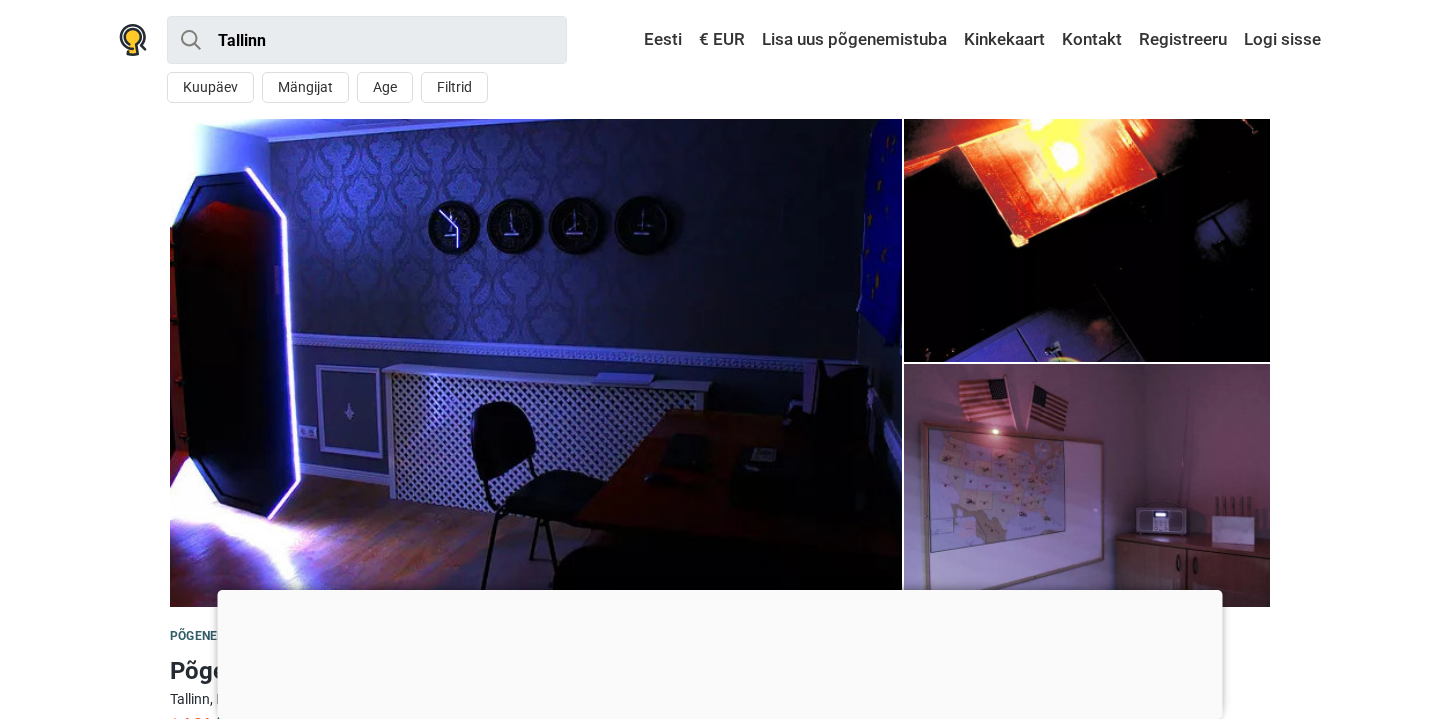 click at bounding box center [720, 590] 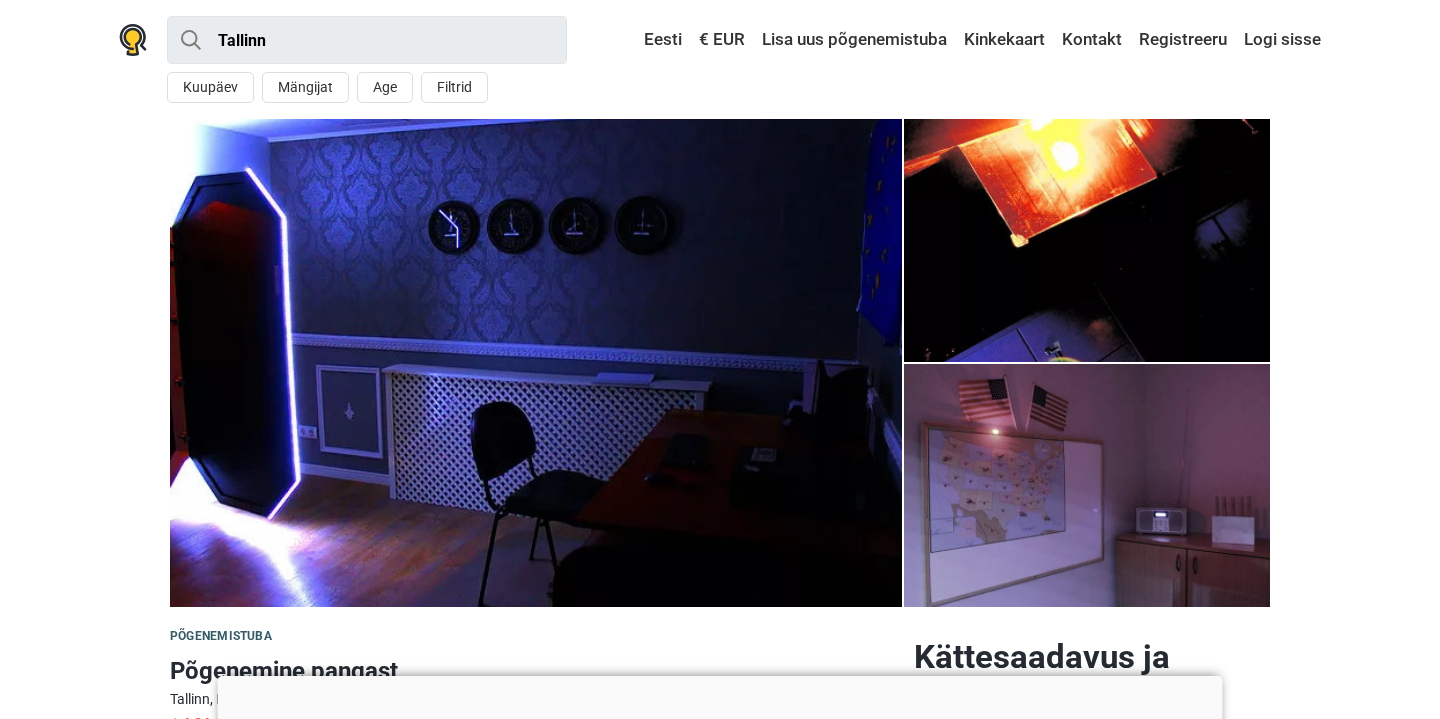click at bounding box center [536, 363] 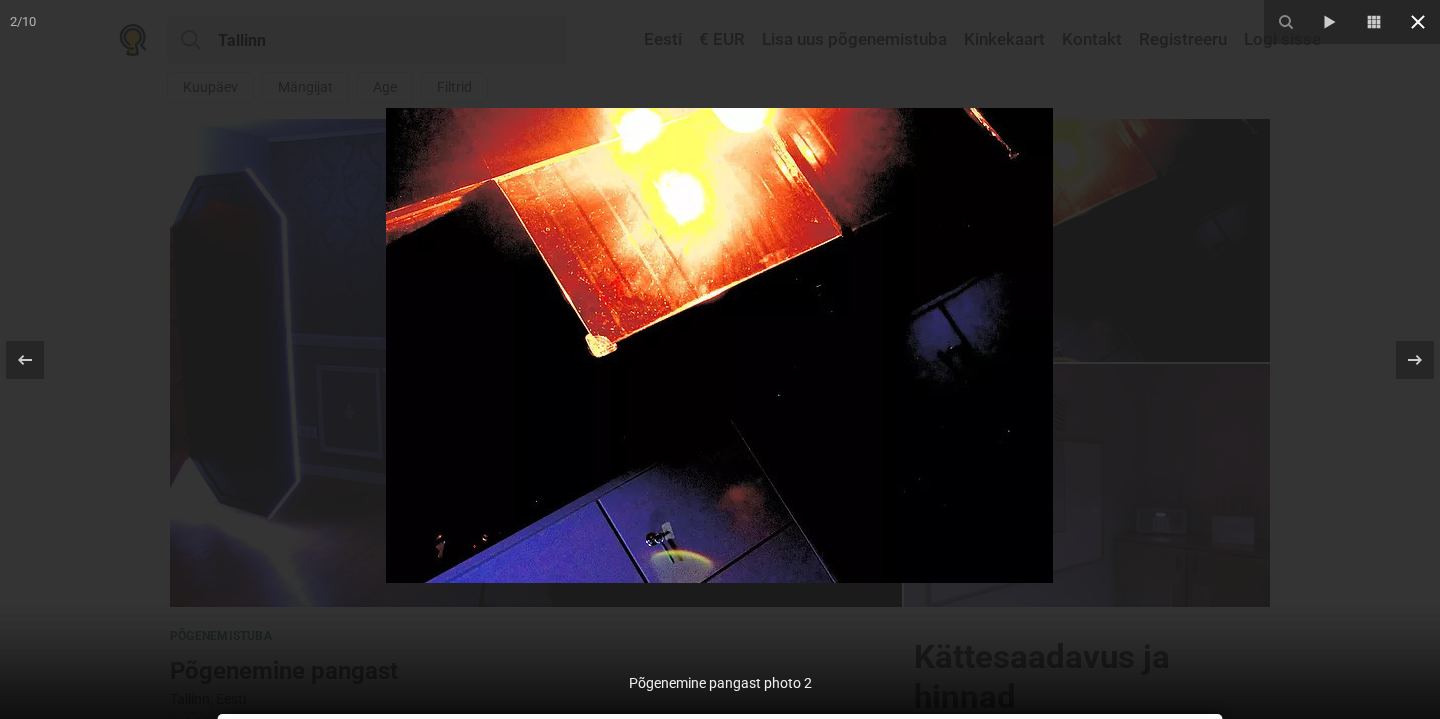 click 